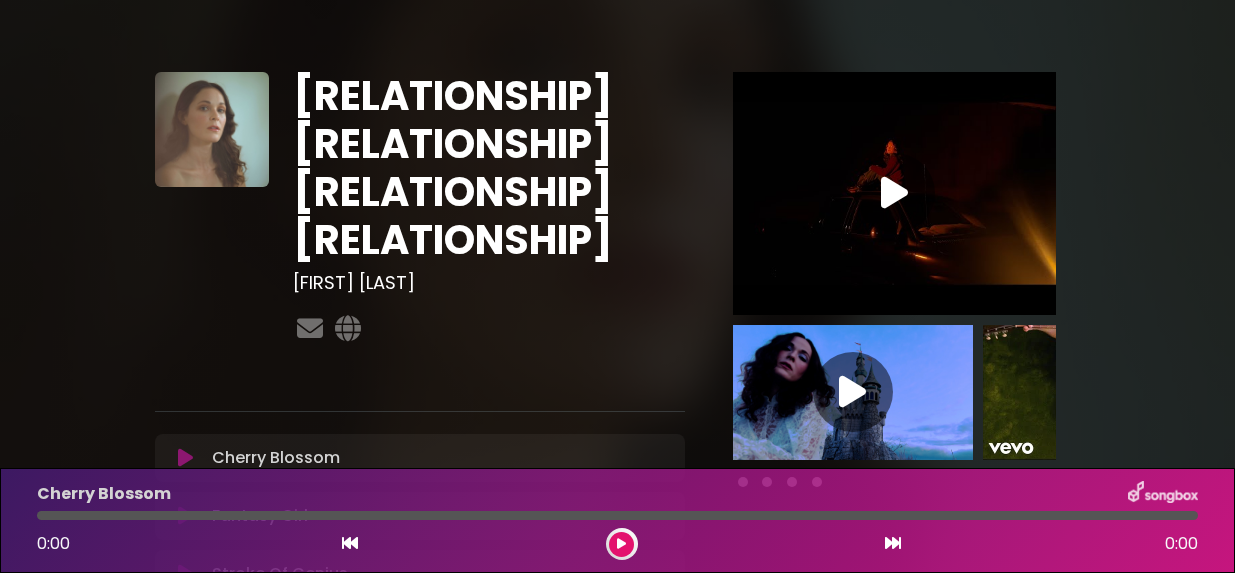 scroll, scrollTop: 0, scrollLeft: 0, axis: both 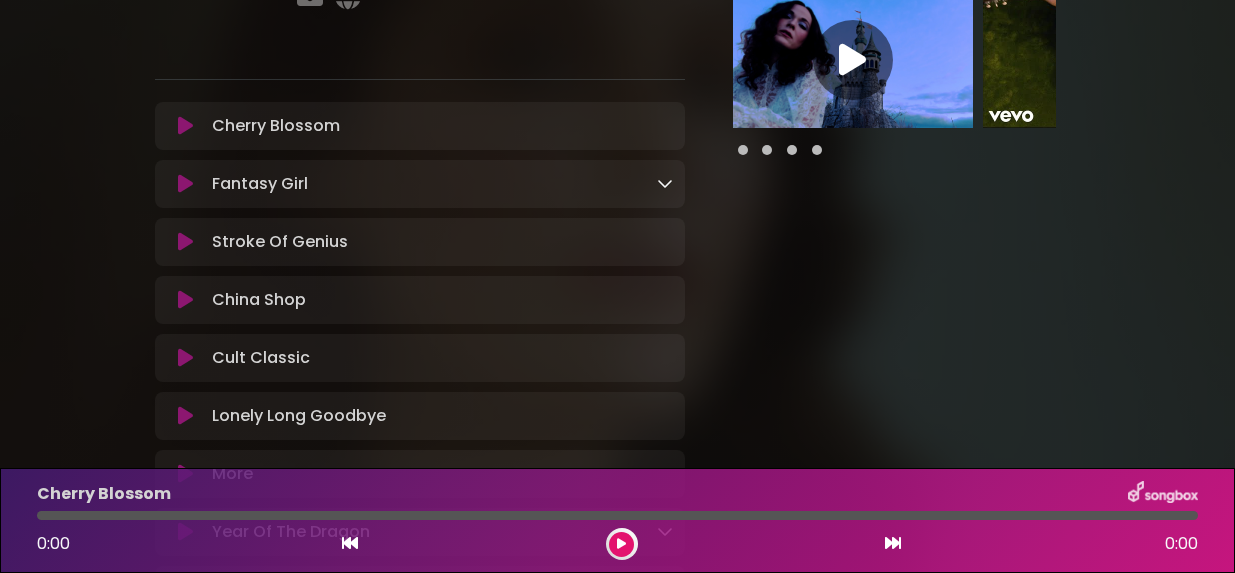 click at bounding box center [185, 416] 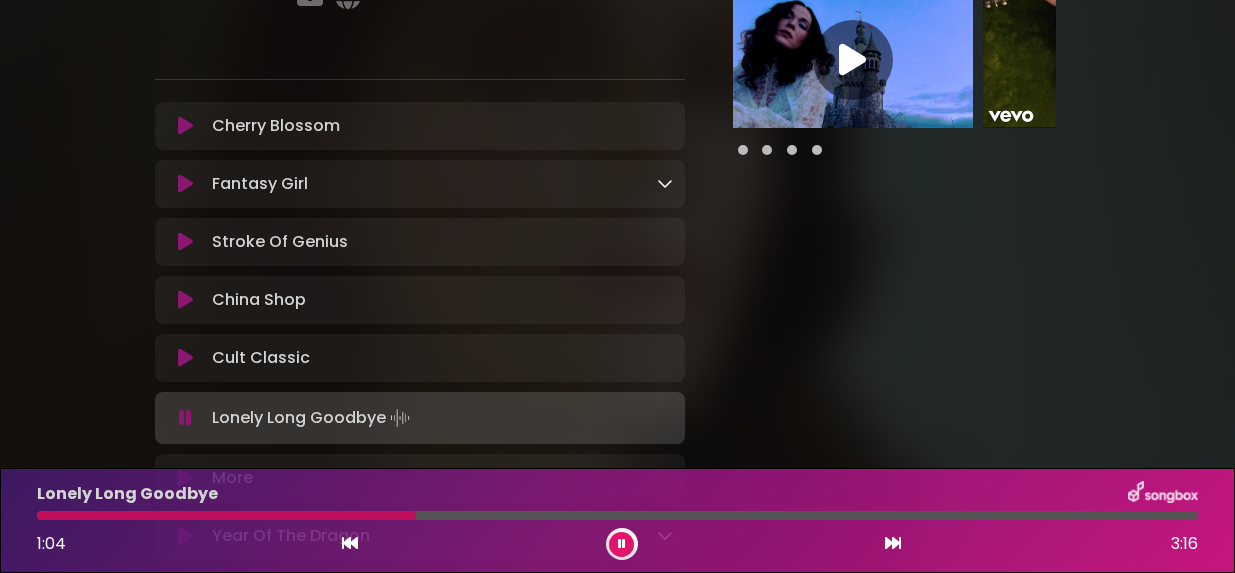 click at bounding box center [617, 515] 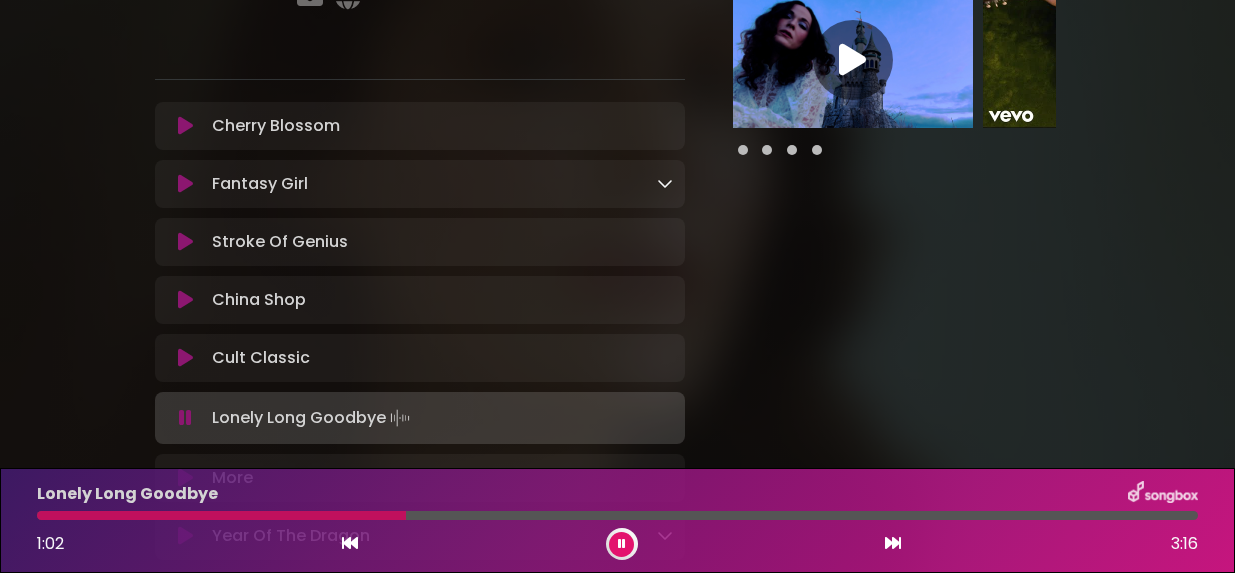click at bounding box center [621, 544] 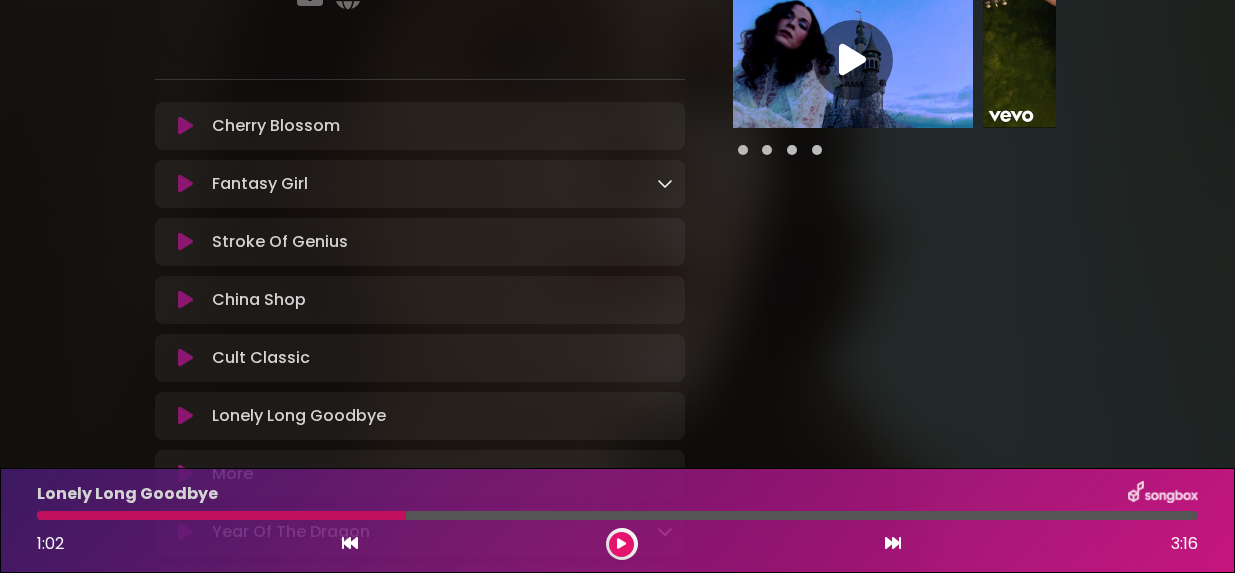 click at bounding box center (185, 358) 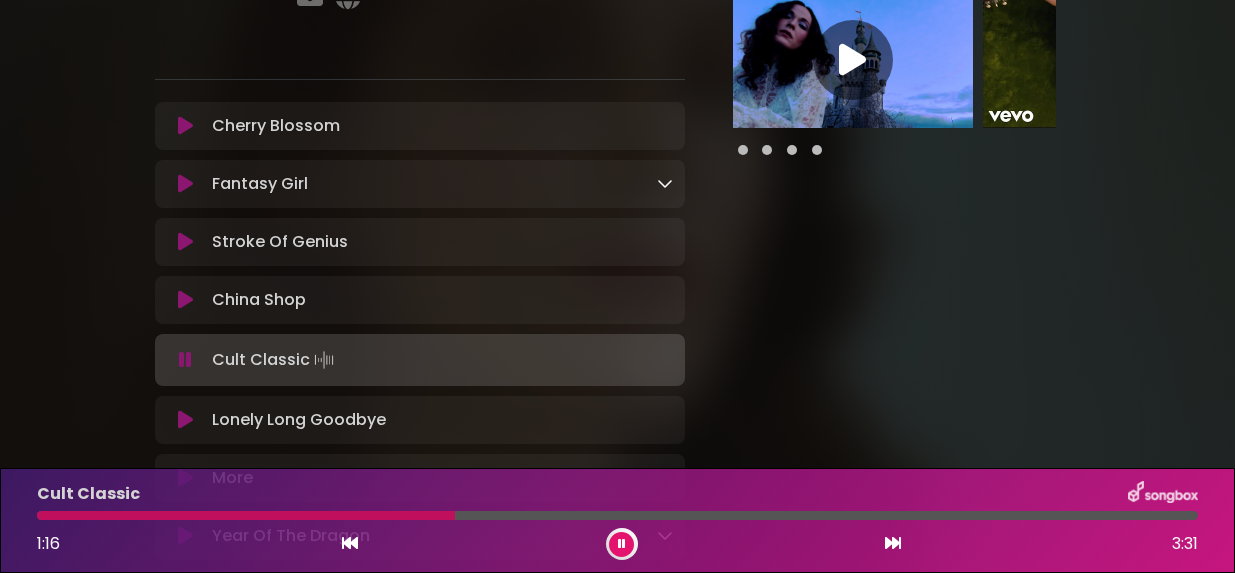 type 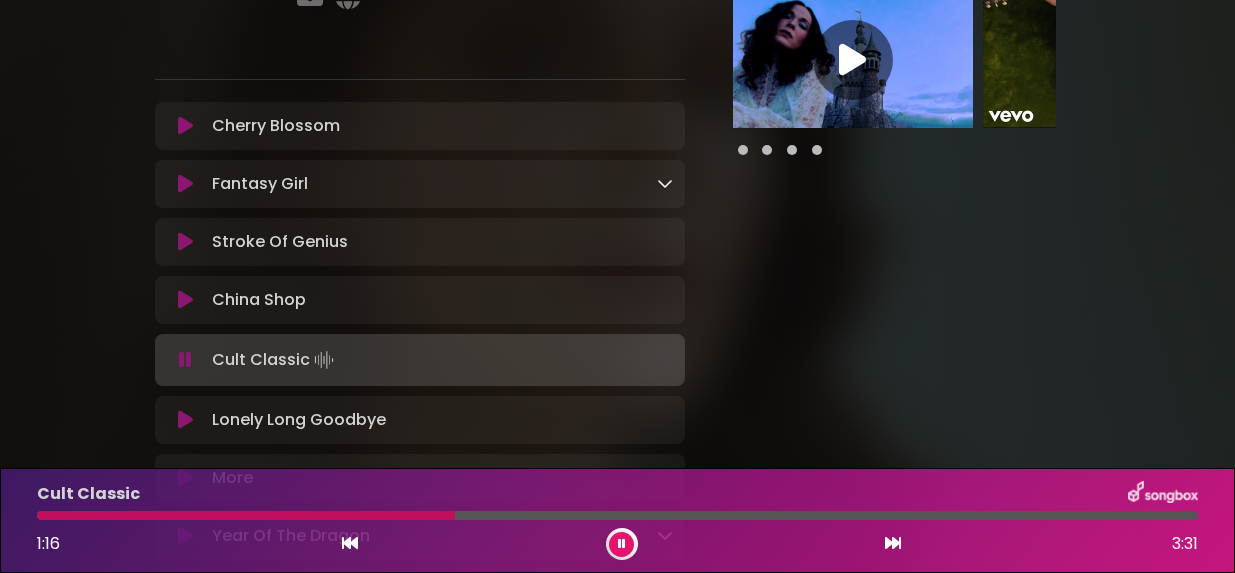 click at bounding box center [185, 360] 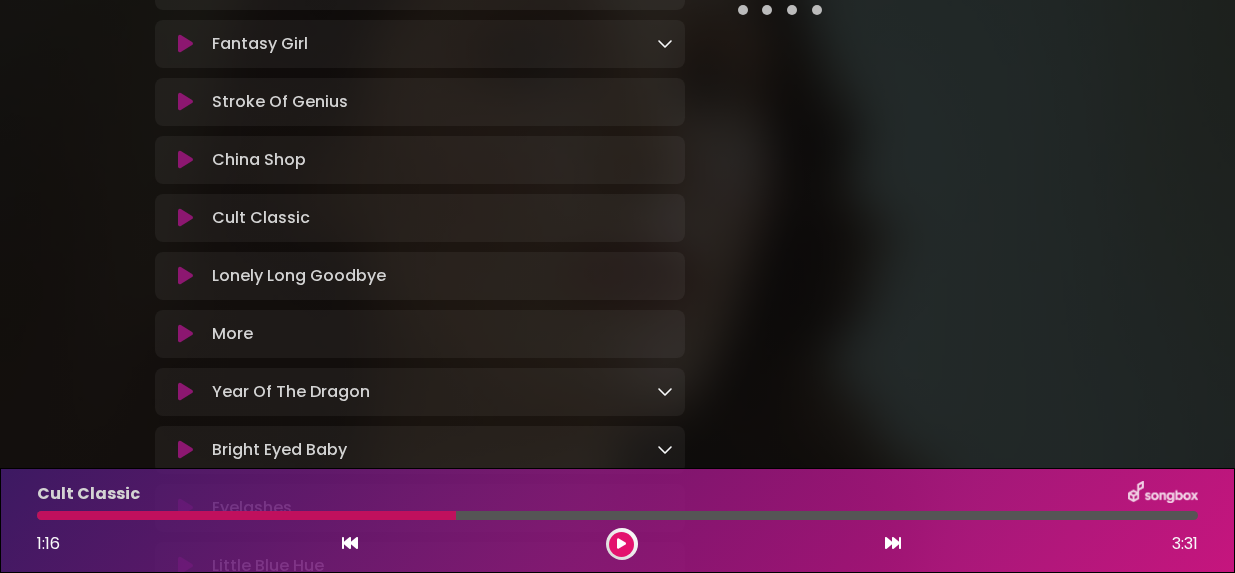 scroll, scrollTop: 474, scrollLeft: 0, axis: vertical 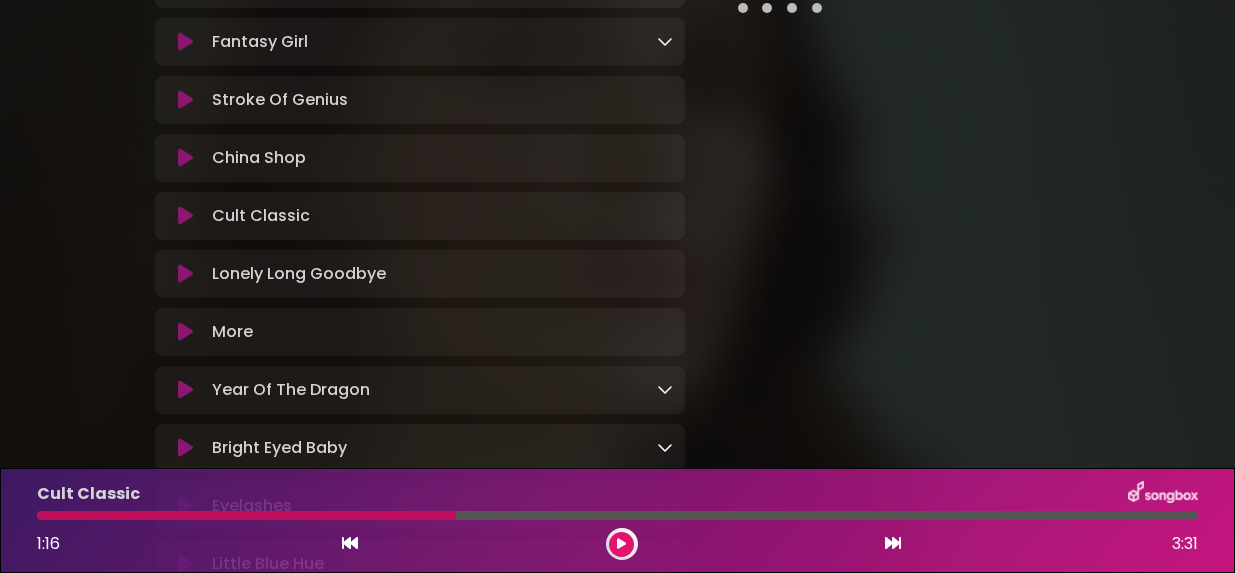 click at bounding box center (185, 506) 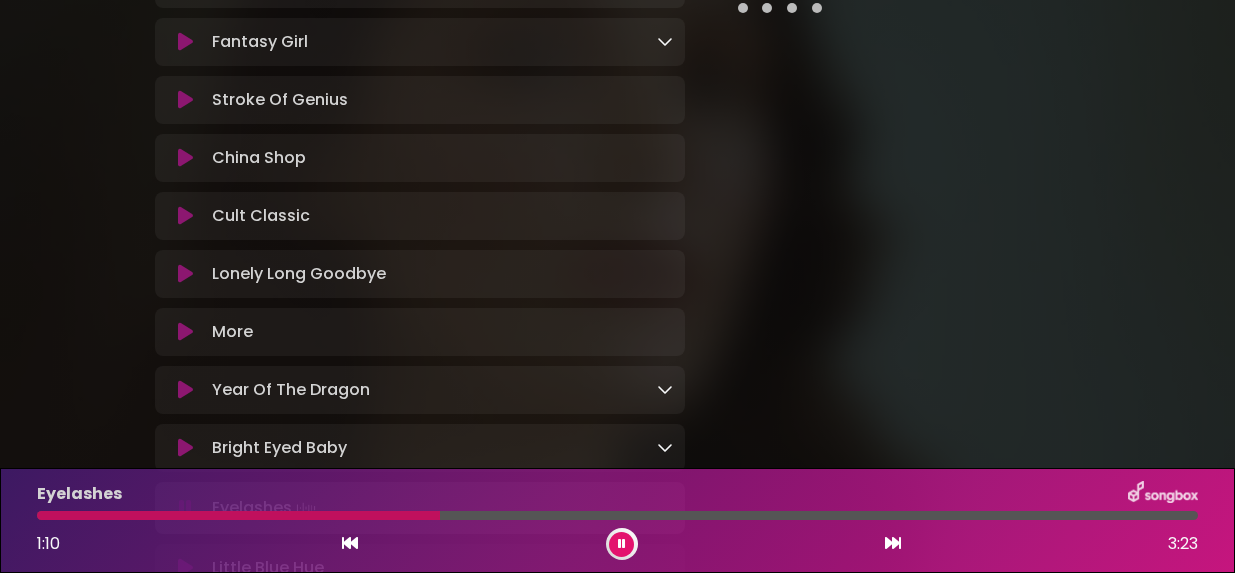 click at bounding box center (617, 515) 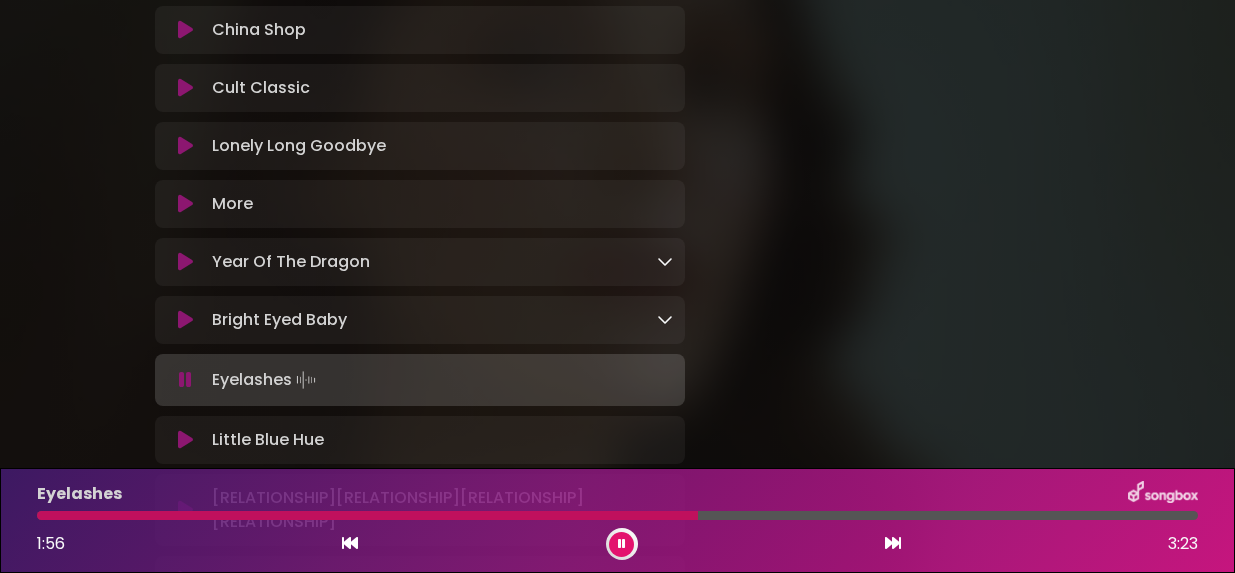 scroll, scrollTop: 603, scrollLeft: 0, axis: vertical 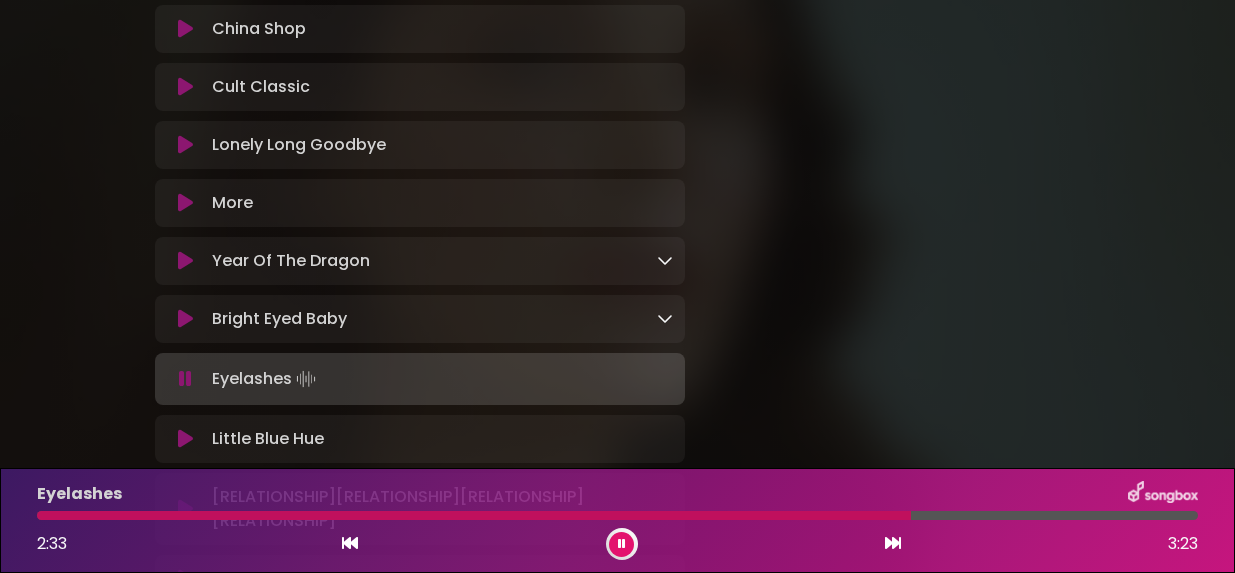 click at bounding box center [185, 439] 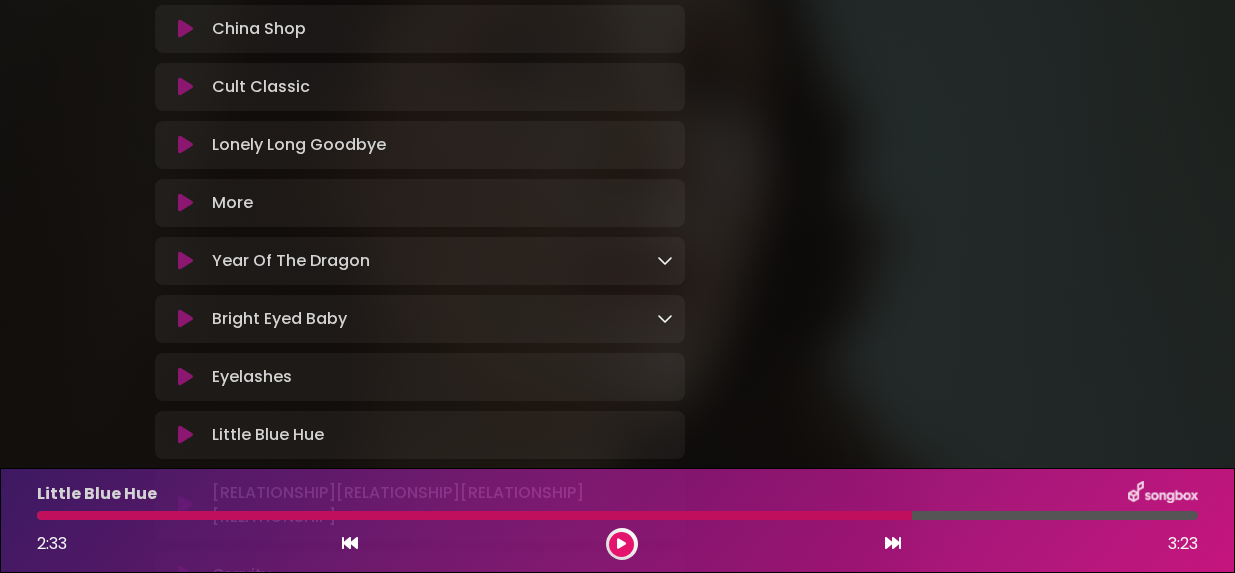 click at bounding box center (185, 435) 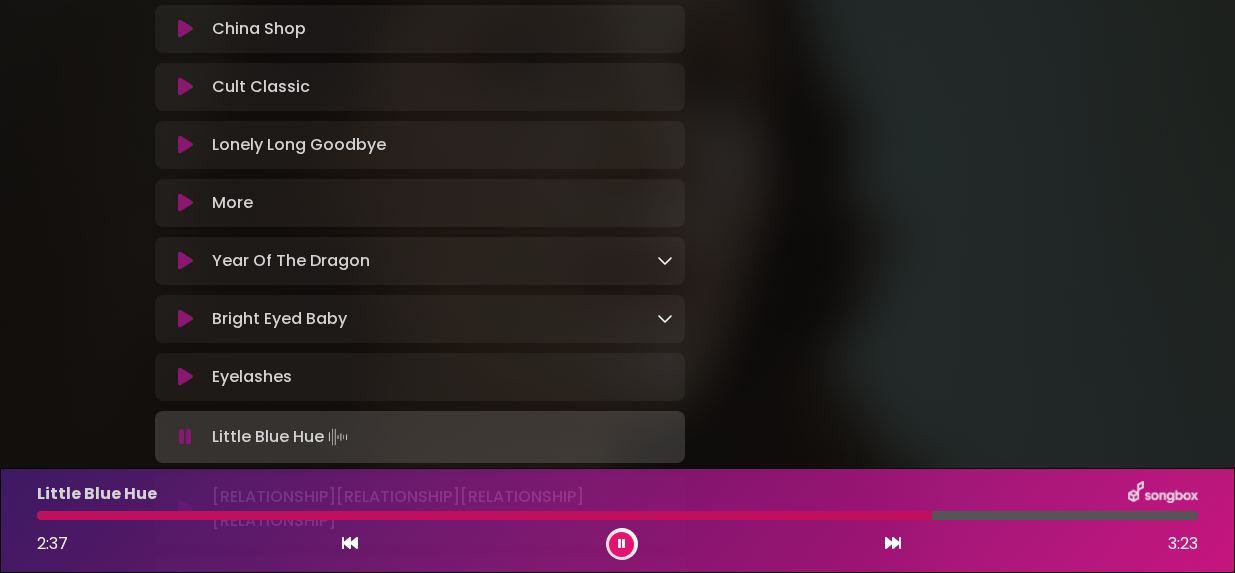 click at bounding box center [185, 437] 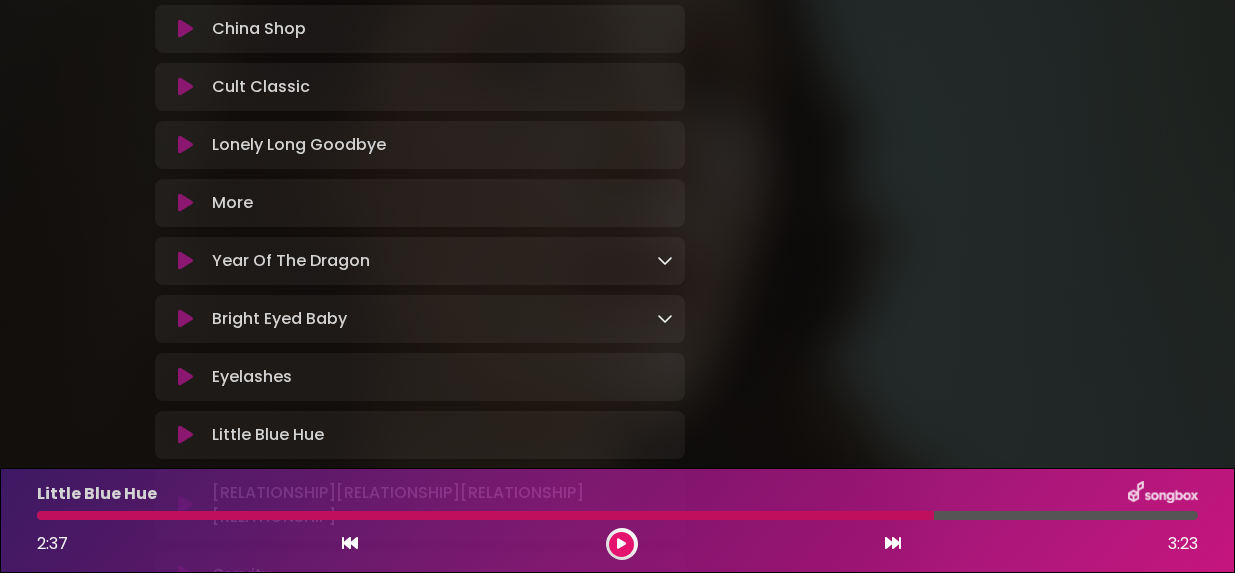 click at bounding box center (185, 435) 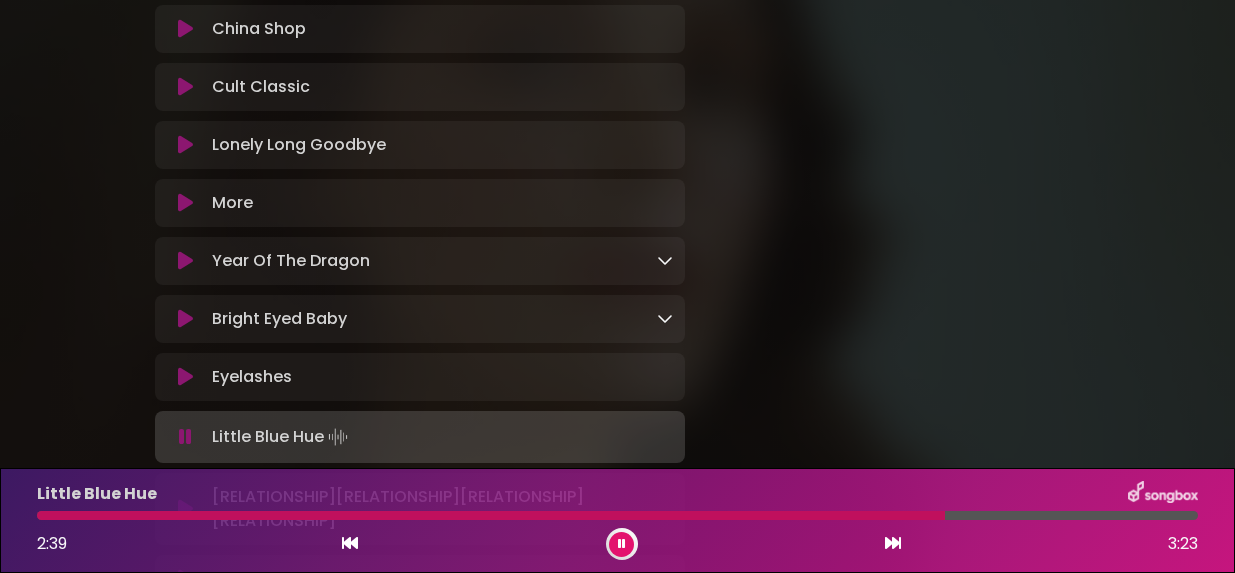 click on "Eyelashes
Loading Track..." at bounding box center (420, 377) 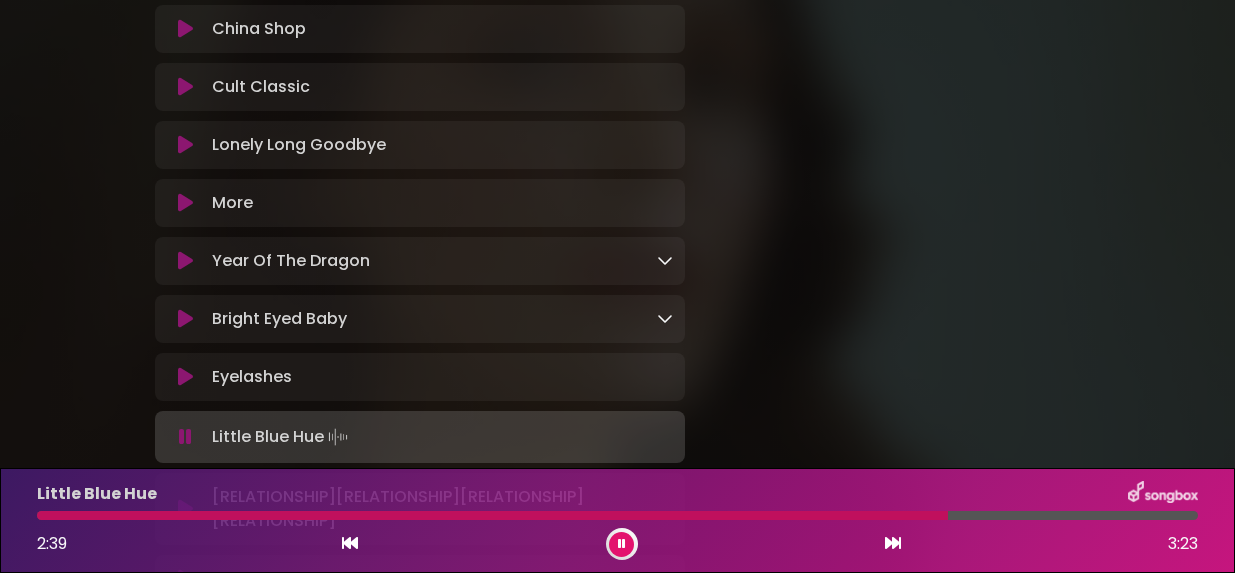 click at bounding box center [185, 377] 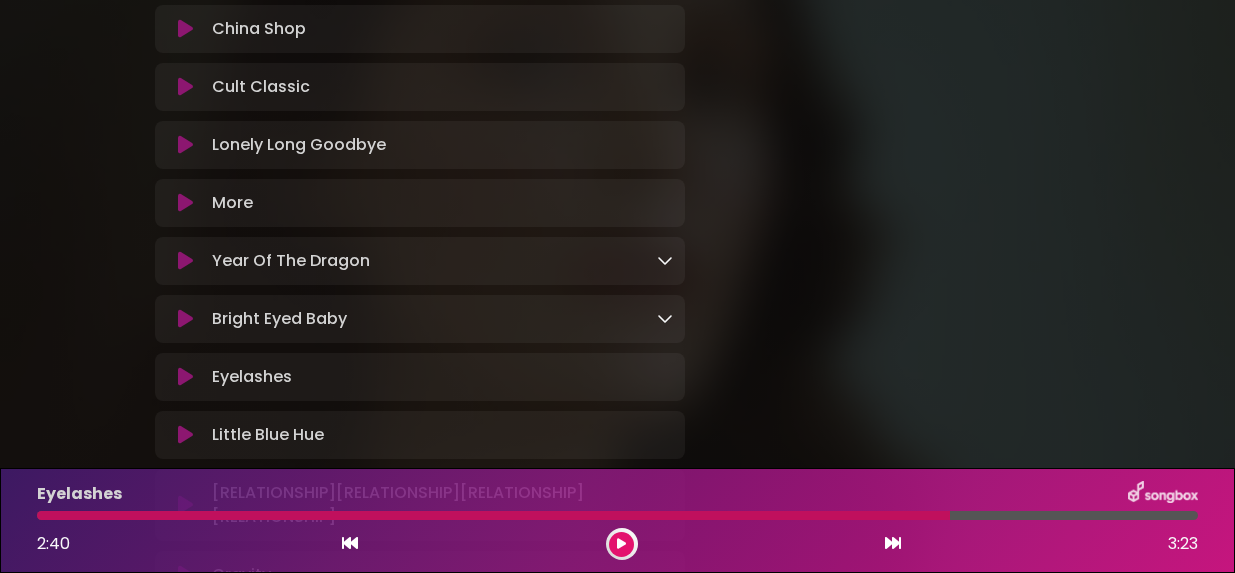 click at bounding box center [185, 377] 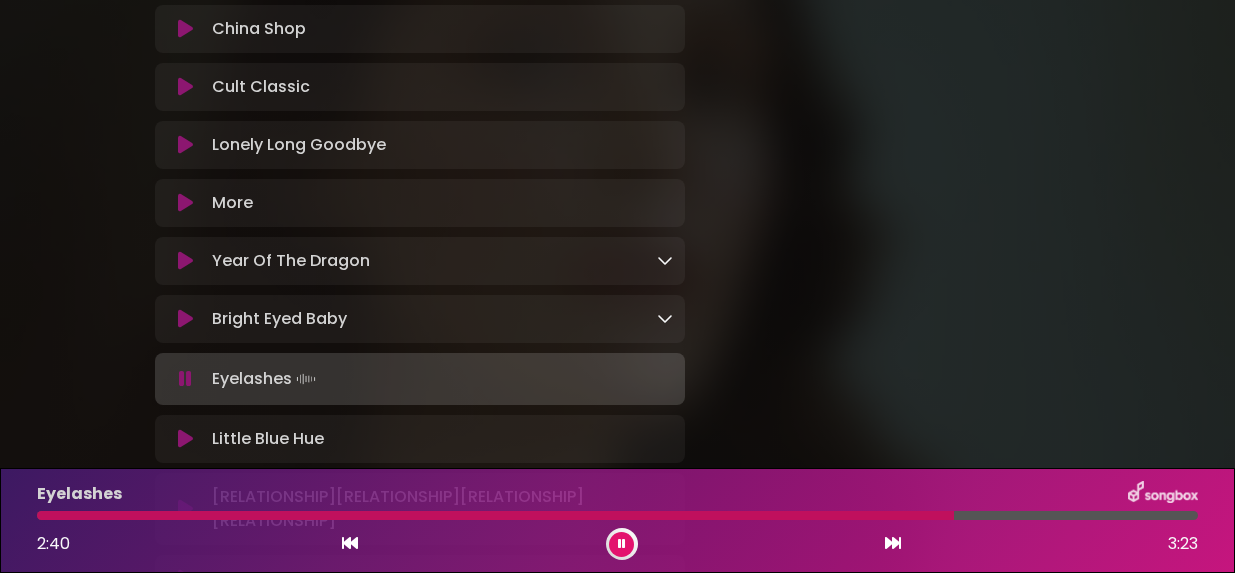 click at bounding box center [185, 379] 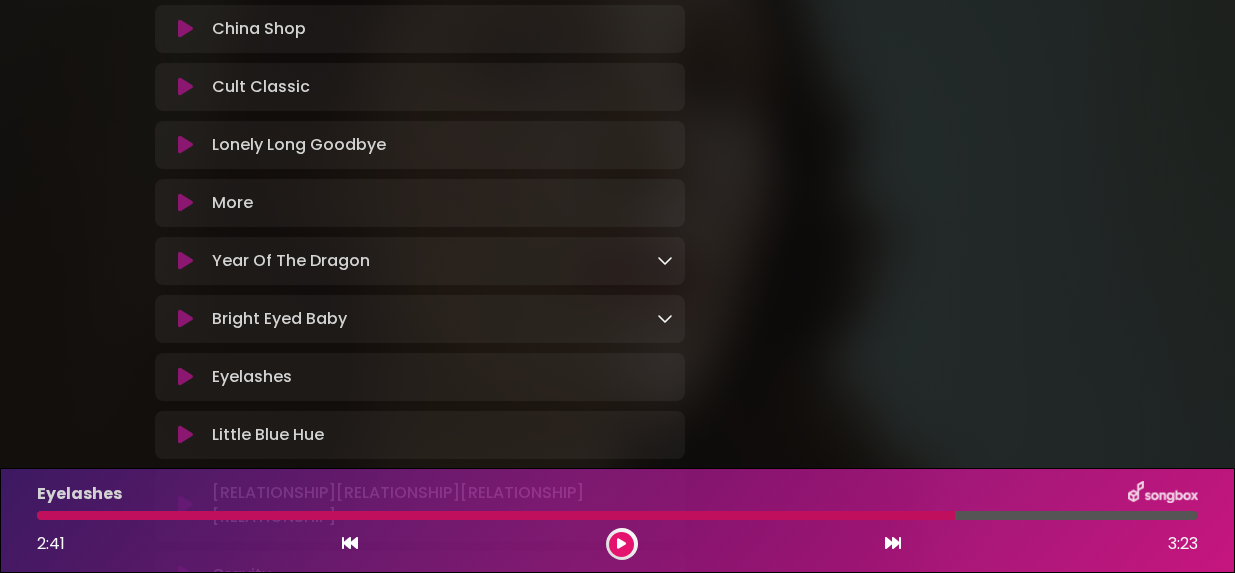 click at bounding box center [185, 435] 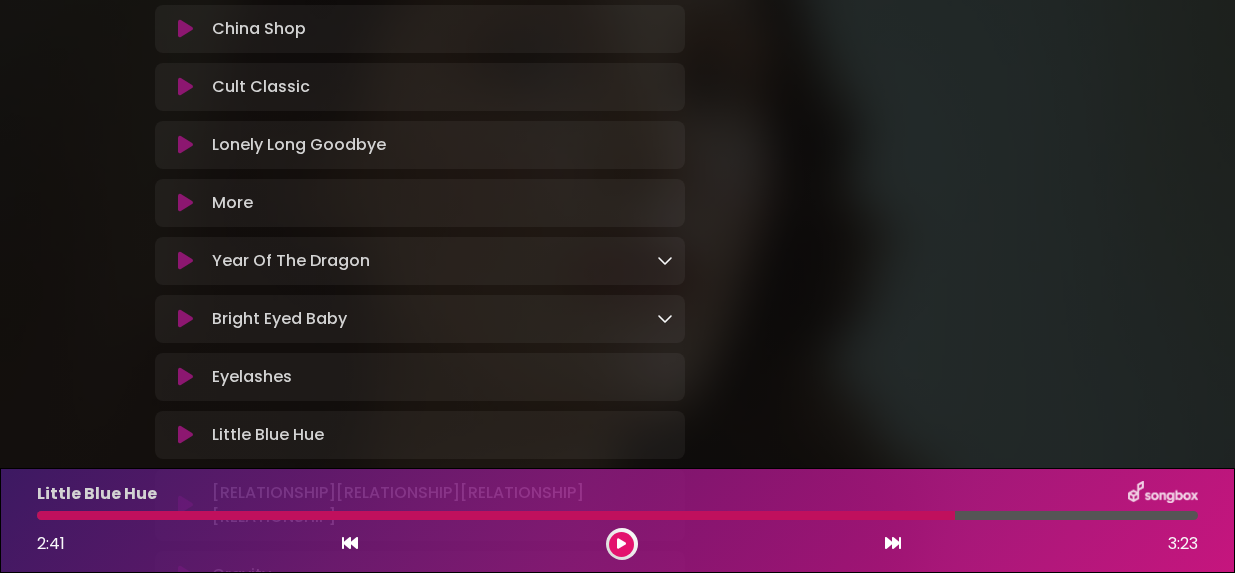 click at bounding box center (621, 544) 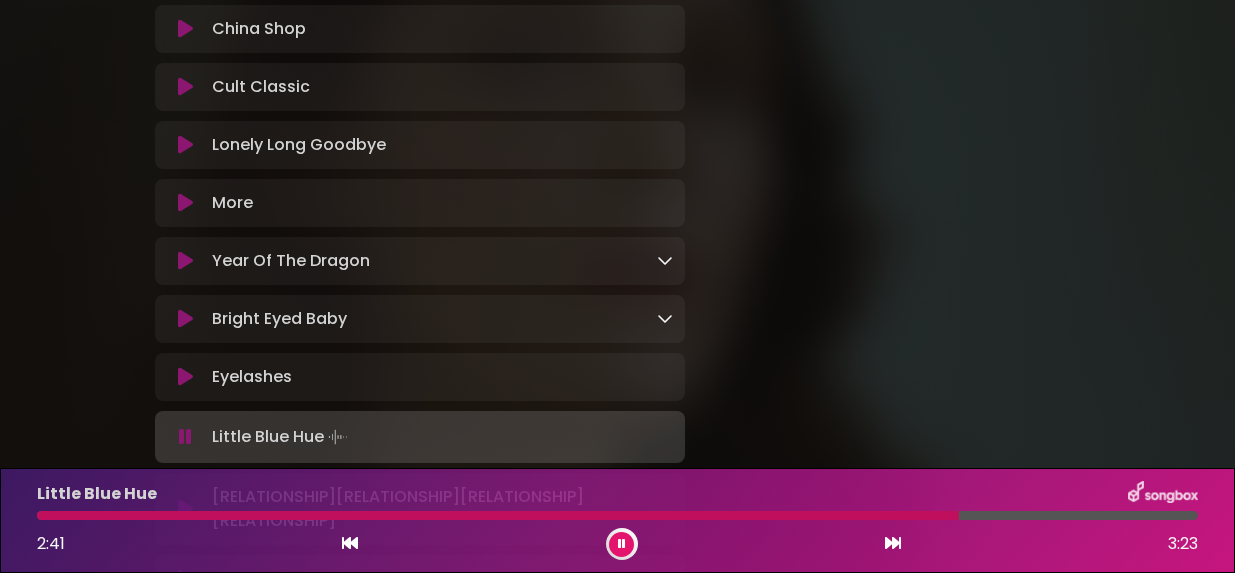 click at bounding box center (622, 544) 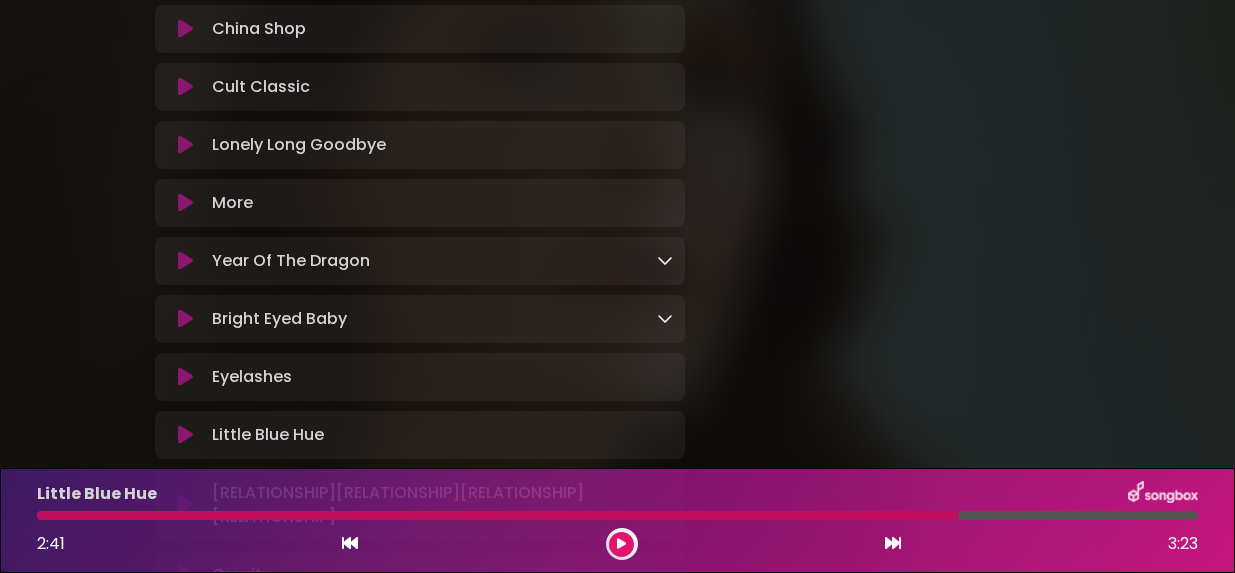click on "Little Blue Hue
Loading Track..." at bounding box center [438, 435] 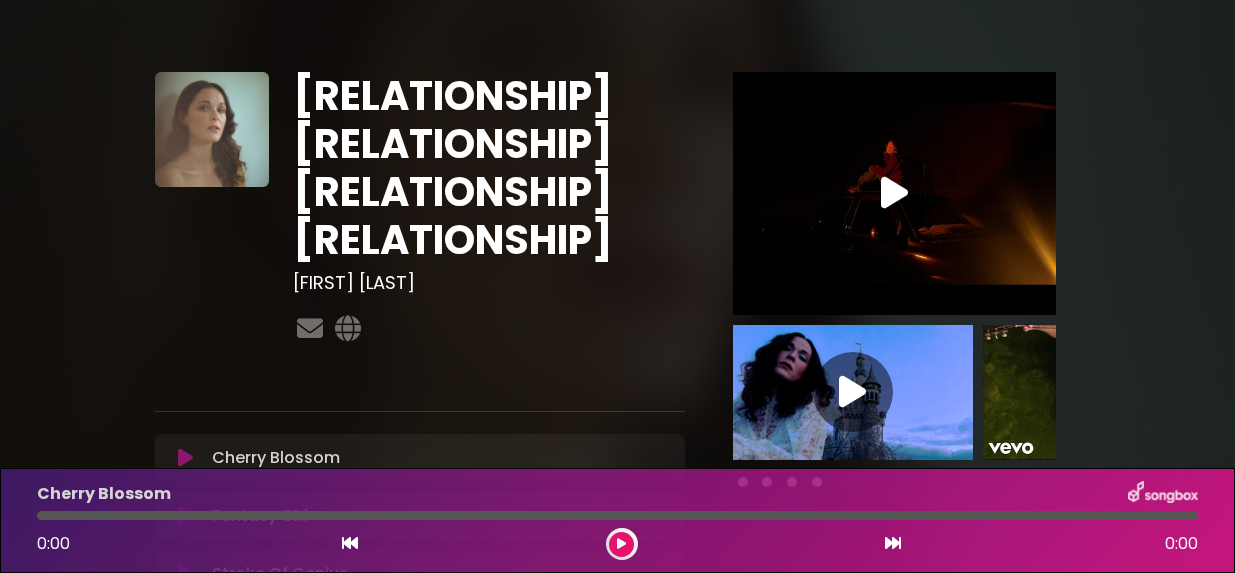 scroll, scrollTop: 0, scrollLeft: 0, axis: both 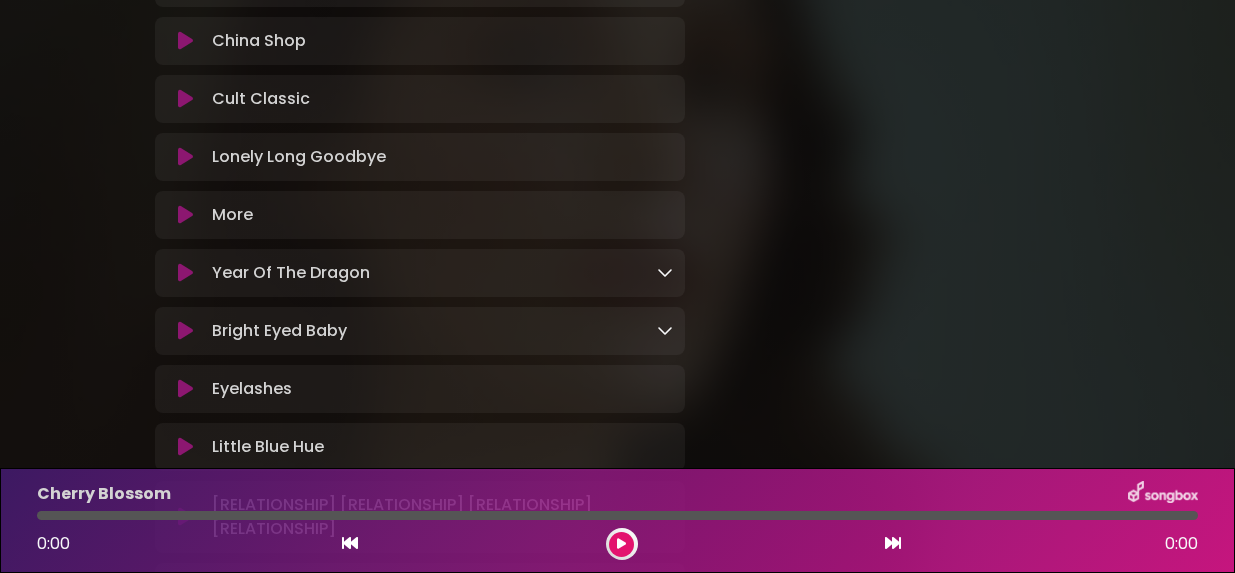 click at bounding box center (185, 447) 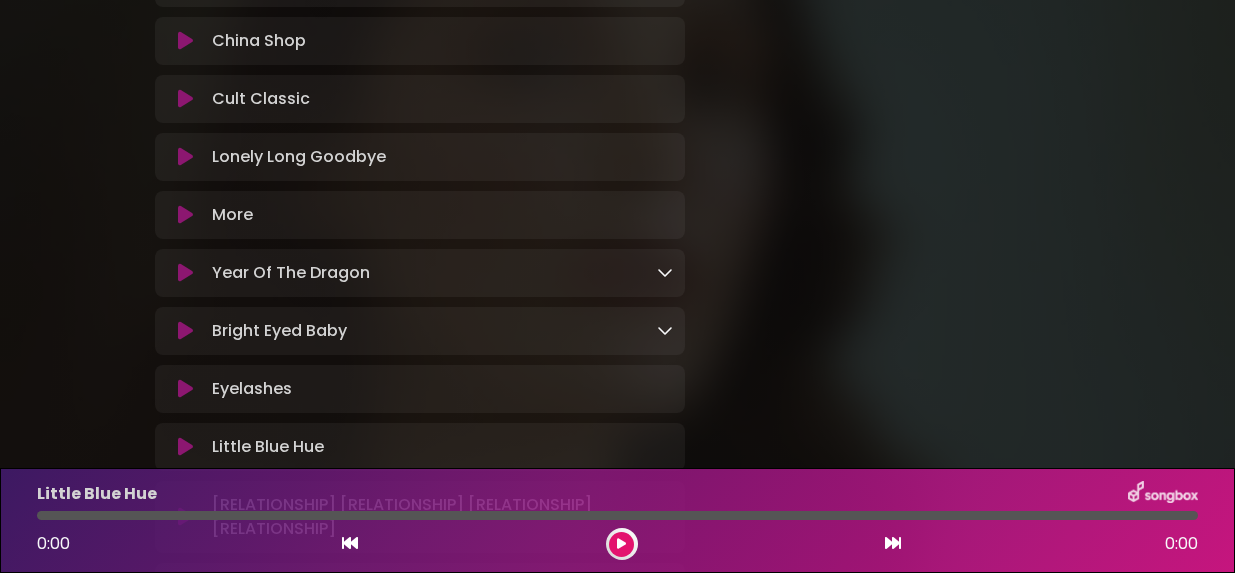 click at bounding box center (621, 544) 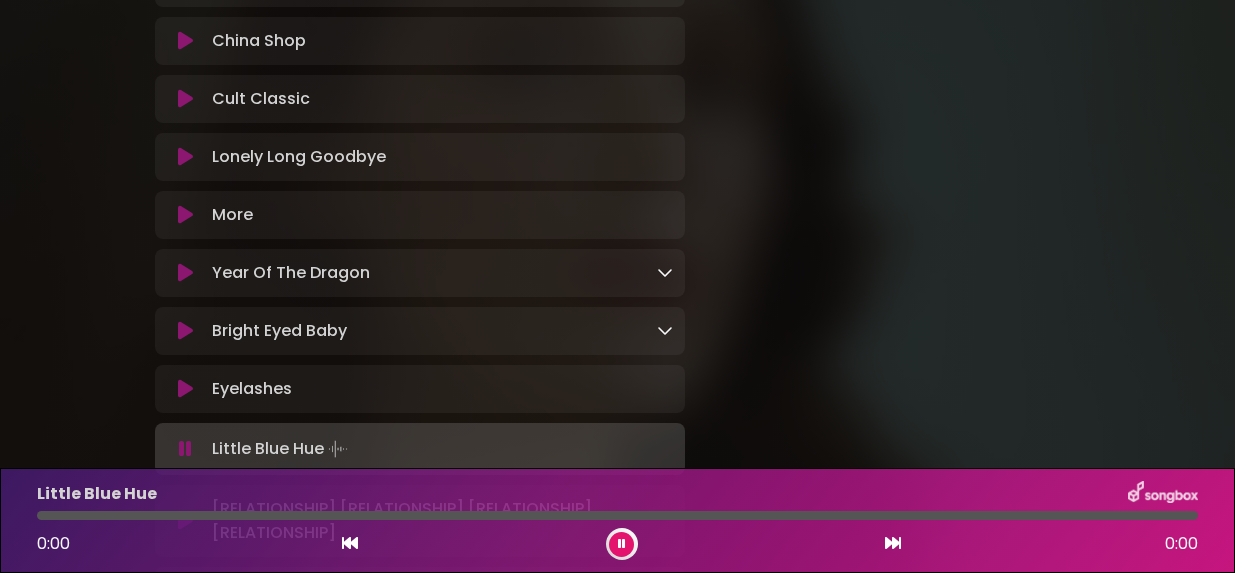 click at bounding box center [621, 544] 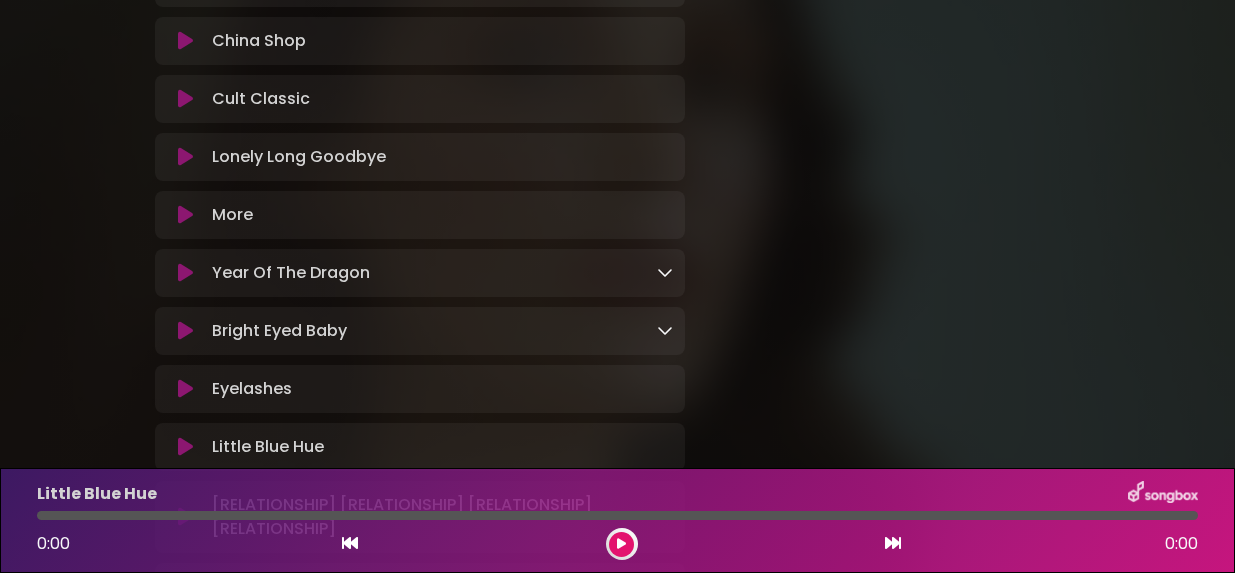 click at bounding box center (621, 544) 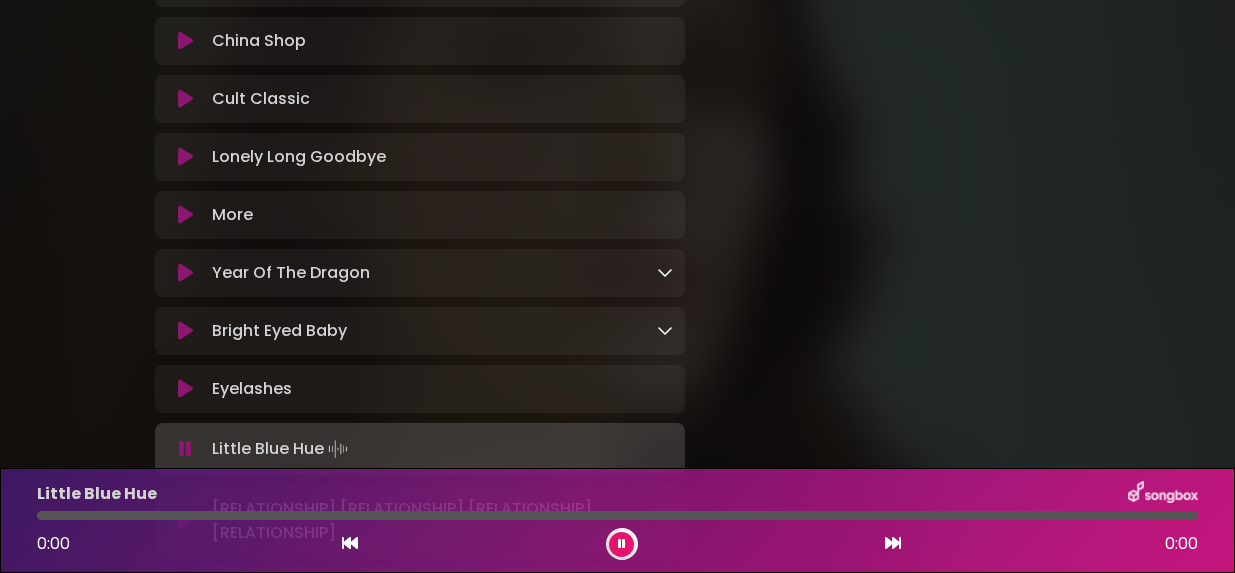 click at bounding box center (185, 521) 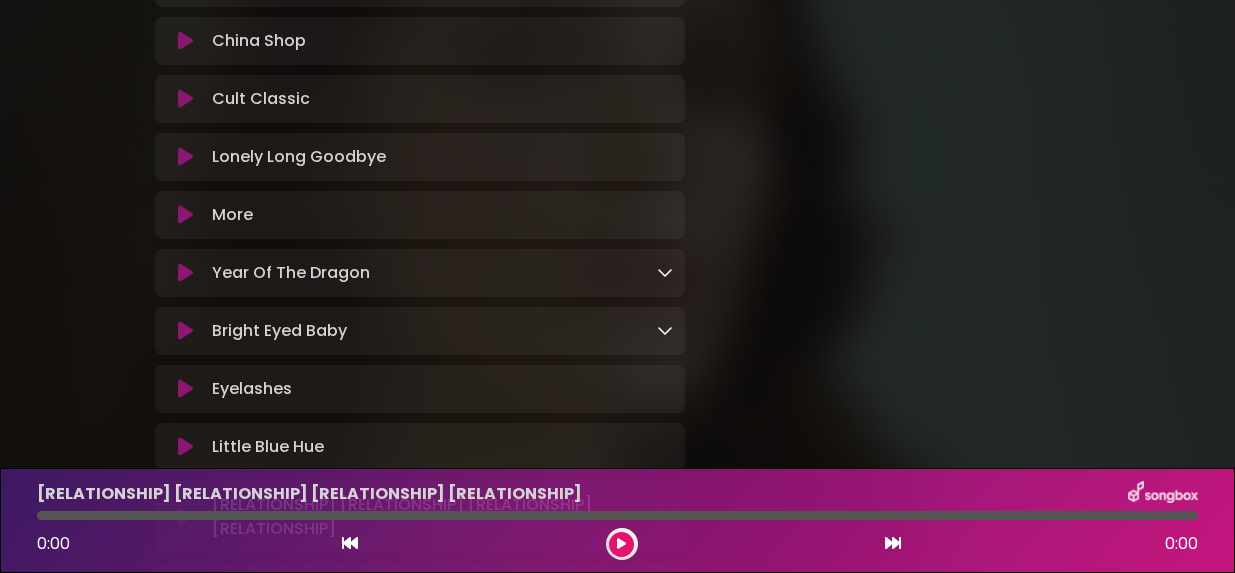 click at bounding box center (185, 517) 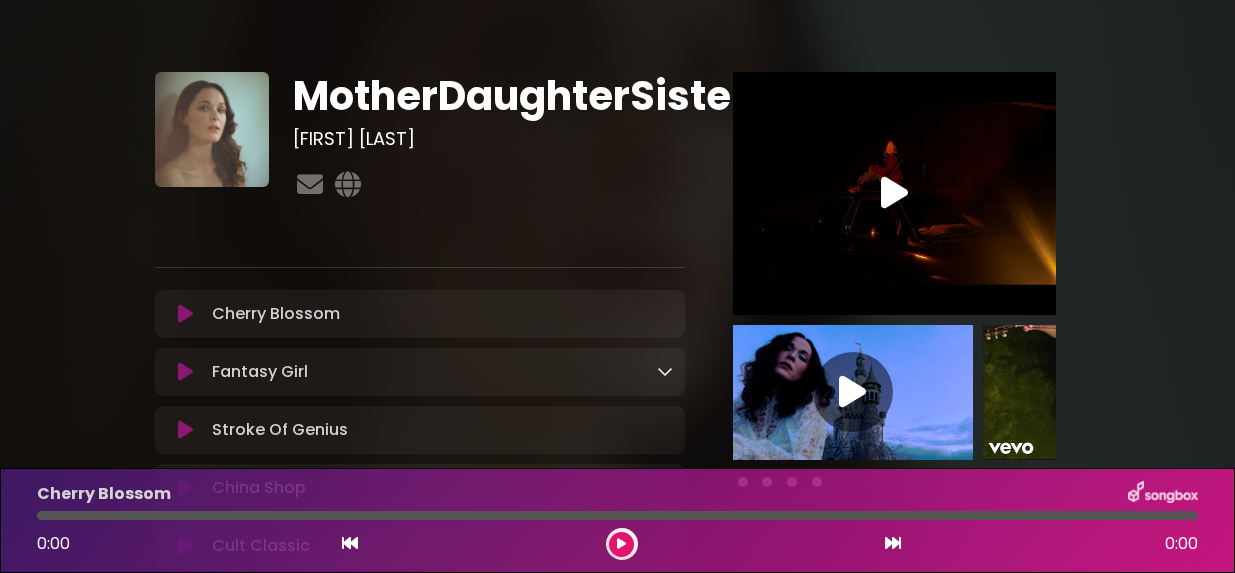 scroll, scrollTop: 0, scrollLeft: 0, axis: both 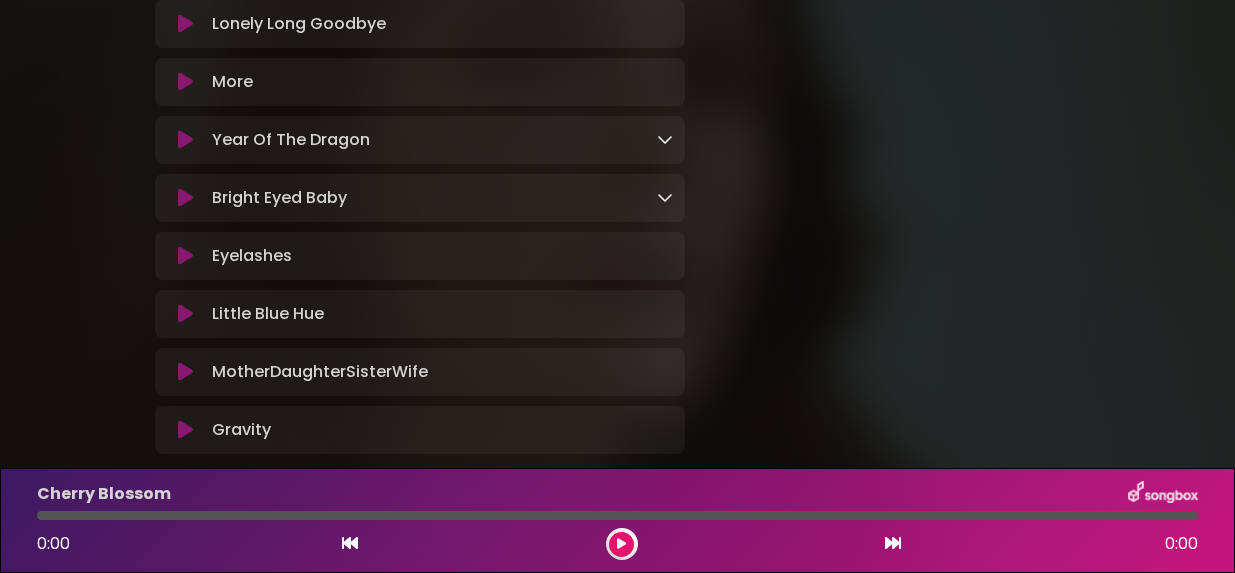 click on "[LITERAL] [COLOR] Hue
Loading Track..." at bounding box center (438, 314) 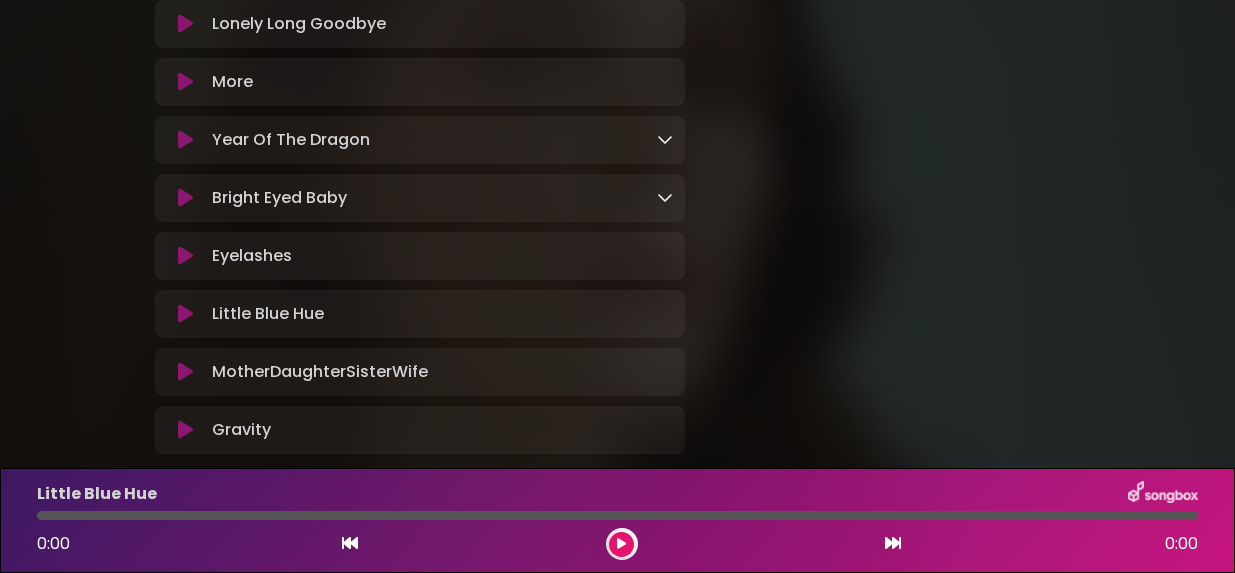 click at bounding box center [621, 544] 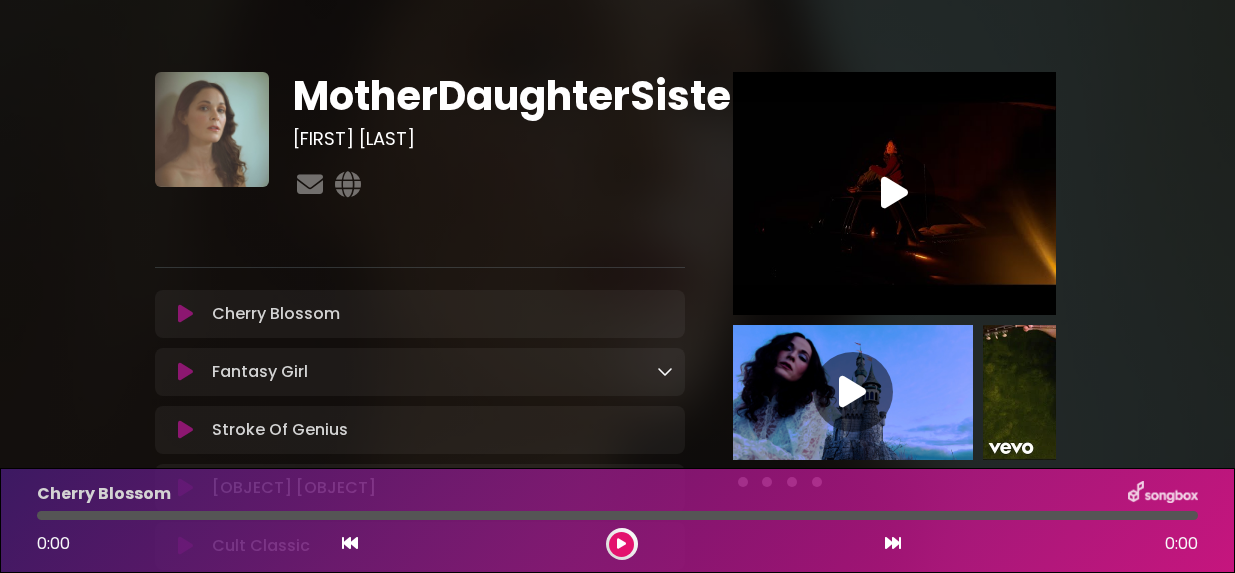 scroll, scrollTop: 0, scrollLeft: 0, axis: both 